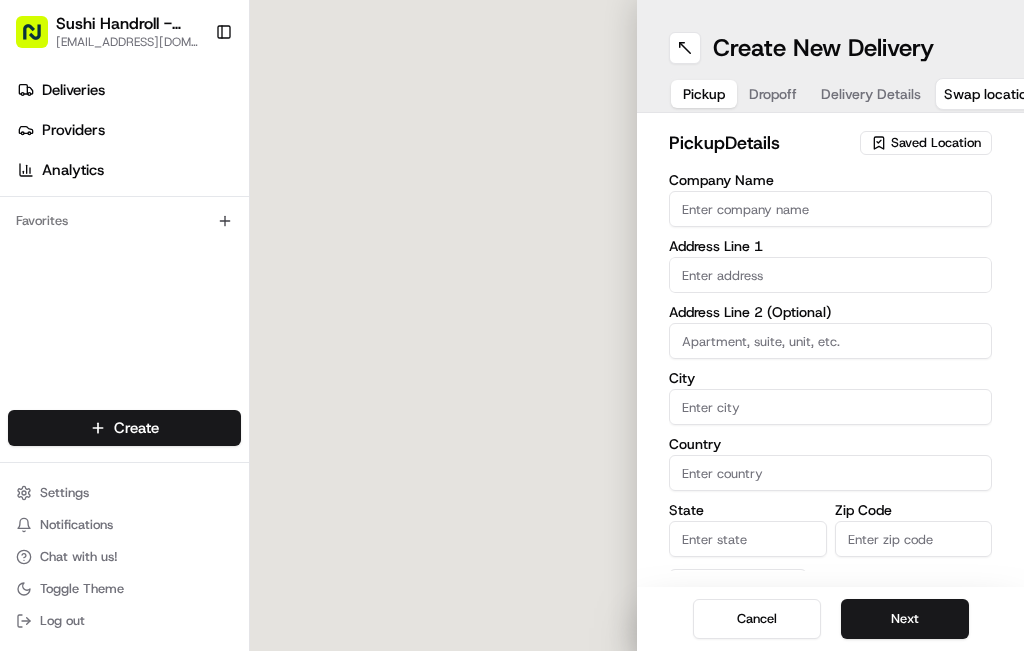 scroll, scrollTop: 0, scrollLeft: 0, axis: both 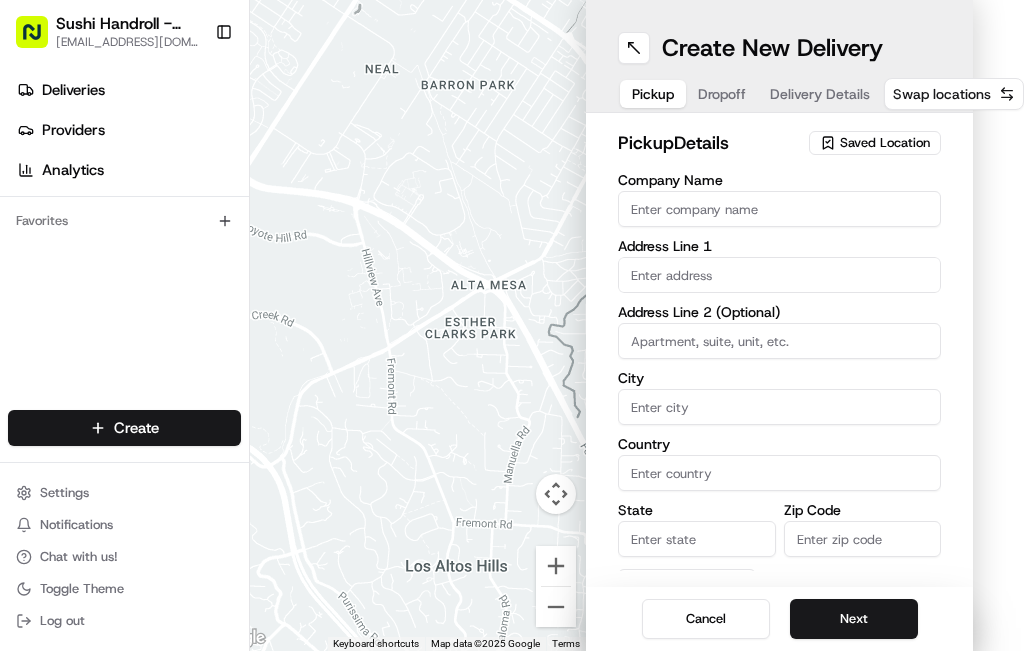 click on "Swap locations" at bounding box center (942, 94) 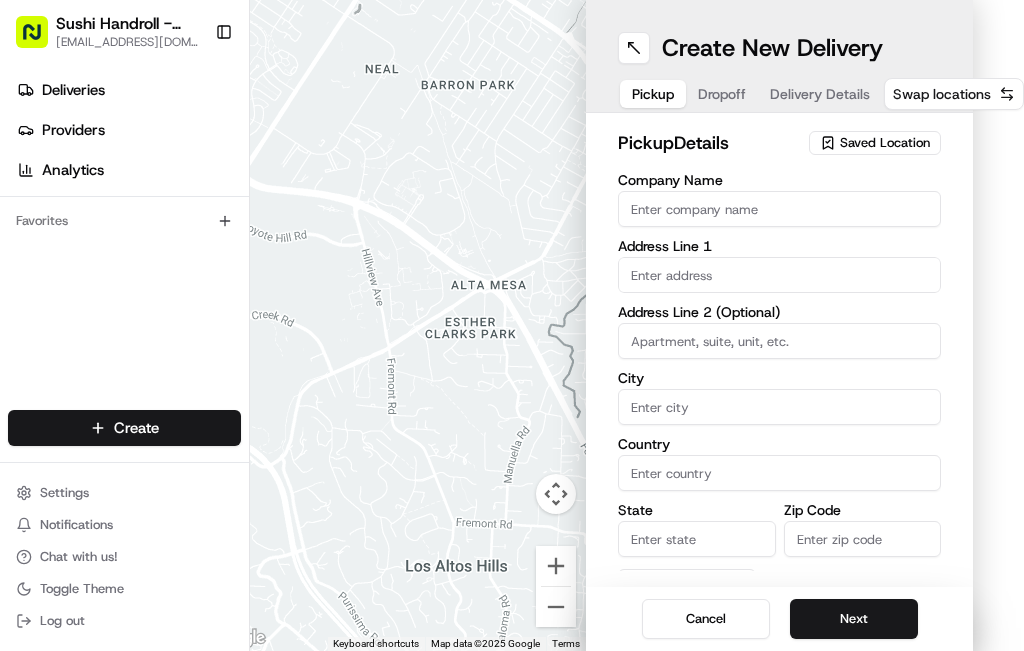 click on "Swap locations" at bounding box center (942, 94) 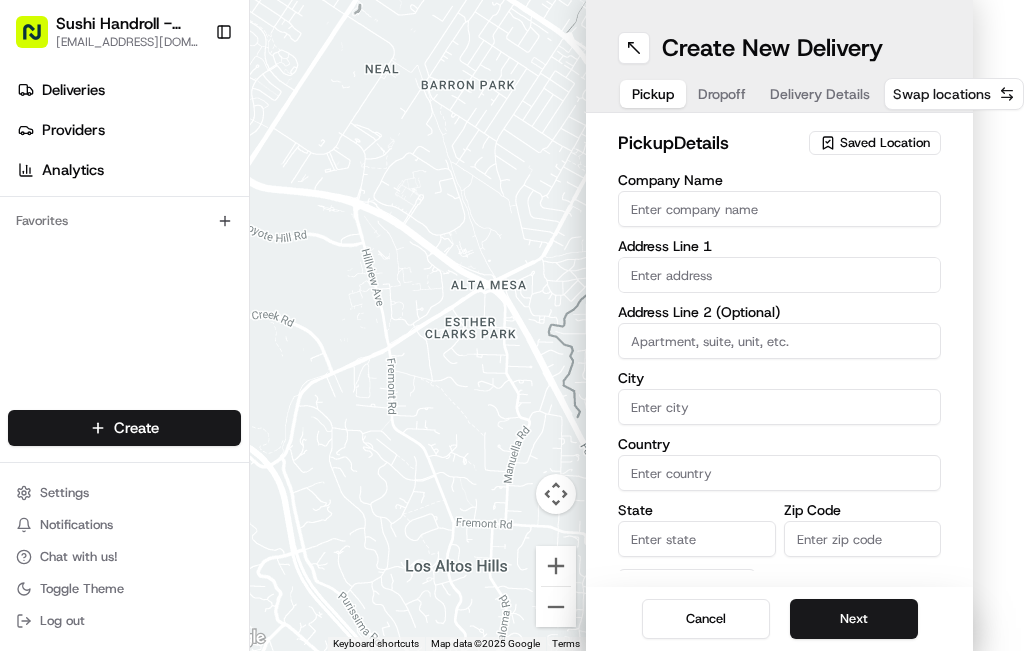 click on "Swap locations" at bounding box center [954, 94] 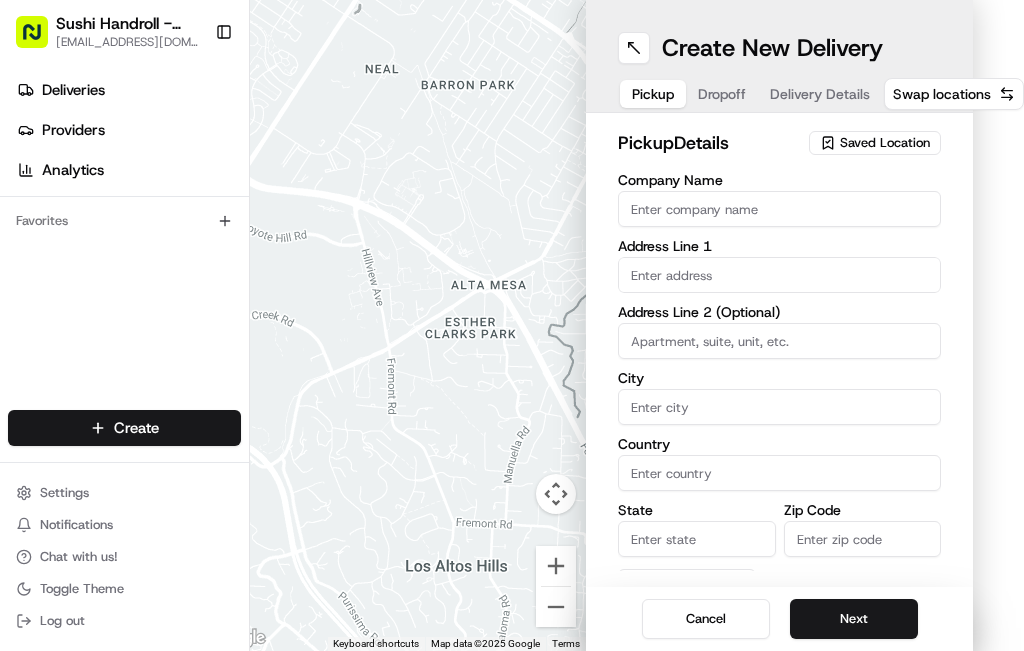 click on "Pickup" at bounding box center [653, 94] 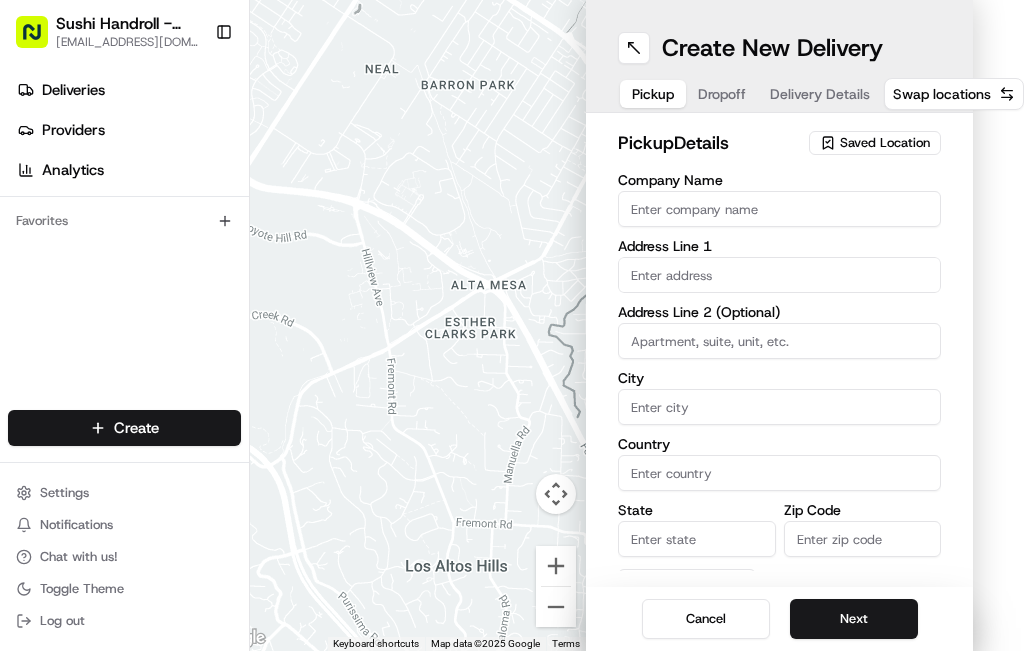 click on "Dropoff" at bounding box center (722, 94) 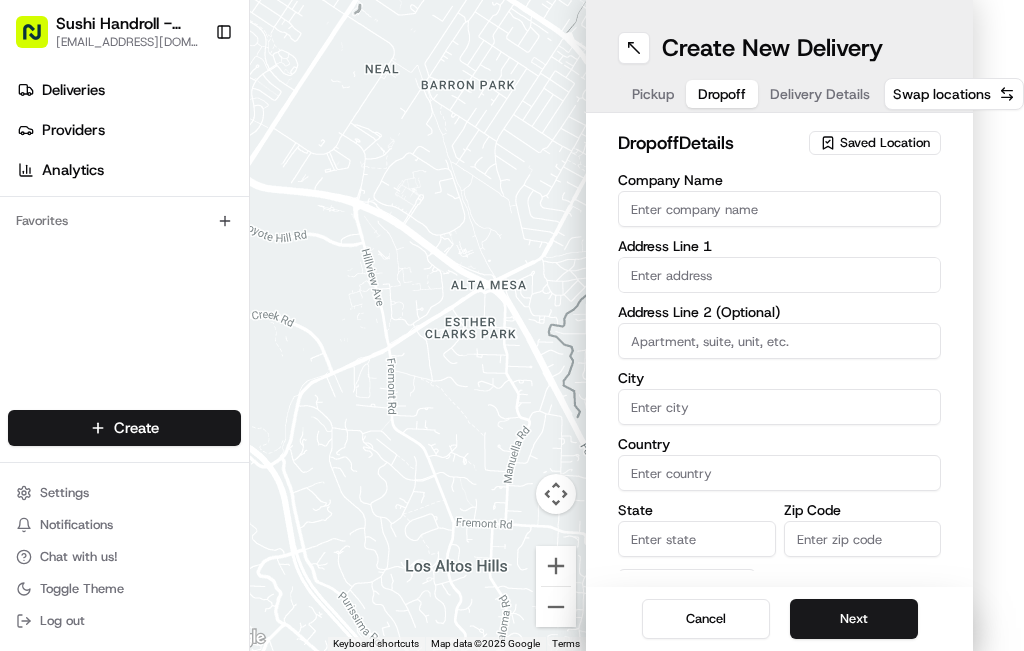 click on "Pickup" at bounding box center (653, 94) 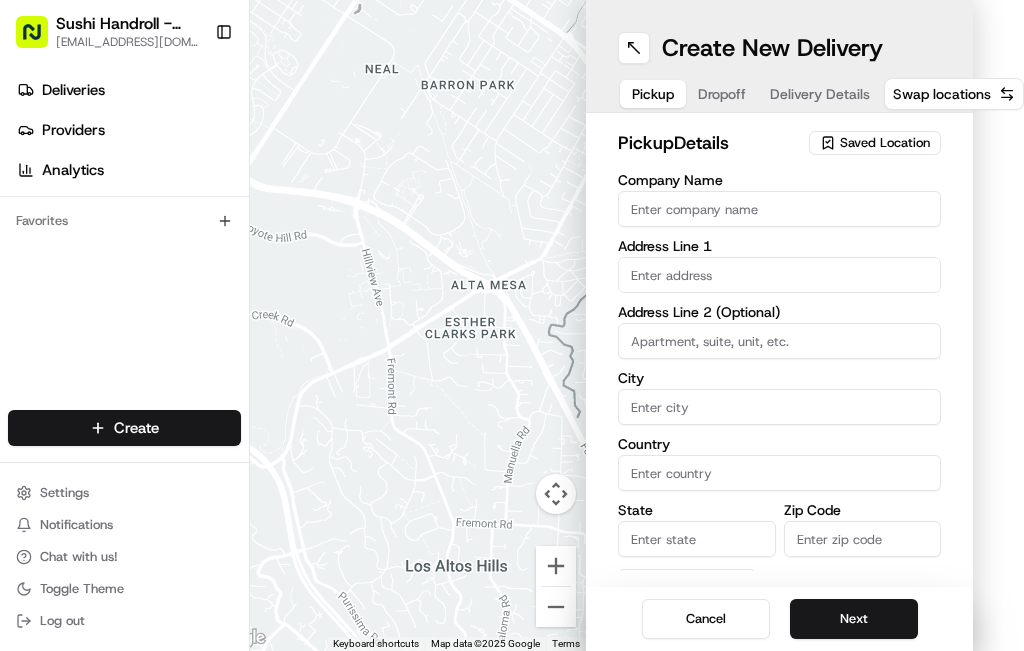 click on "Deliveries Providers Analytics Favorites" at bounding box center (124, 245) 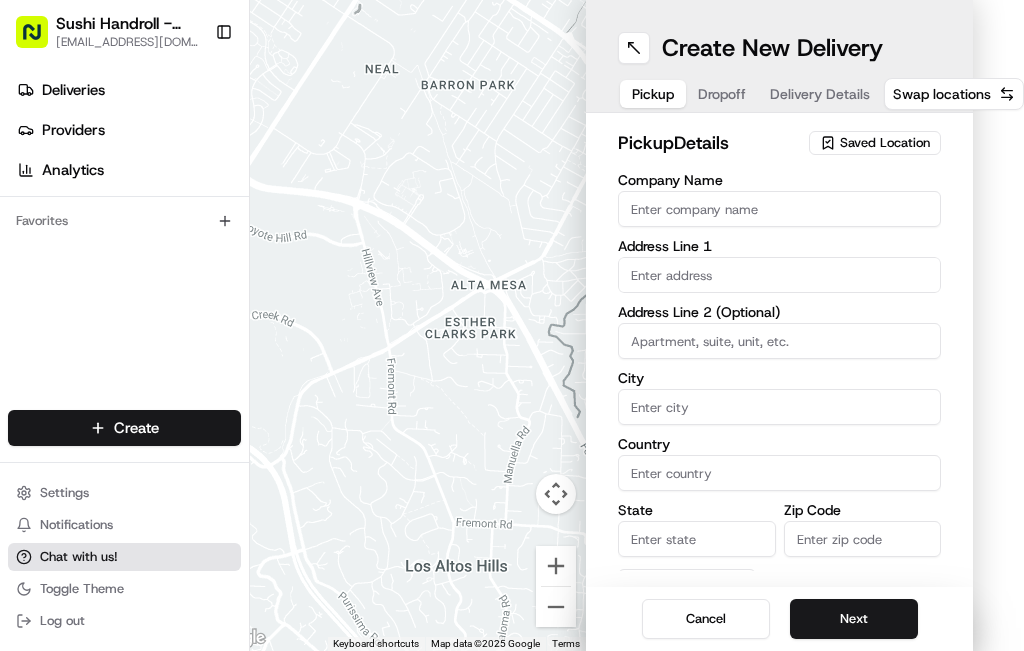 click on "Chat with us!" at bounding box center (79, 557) 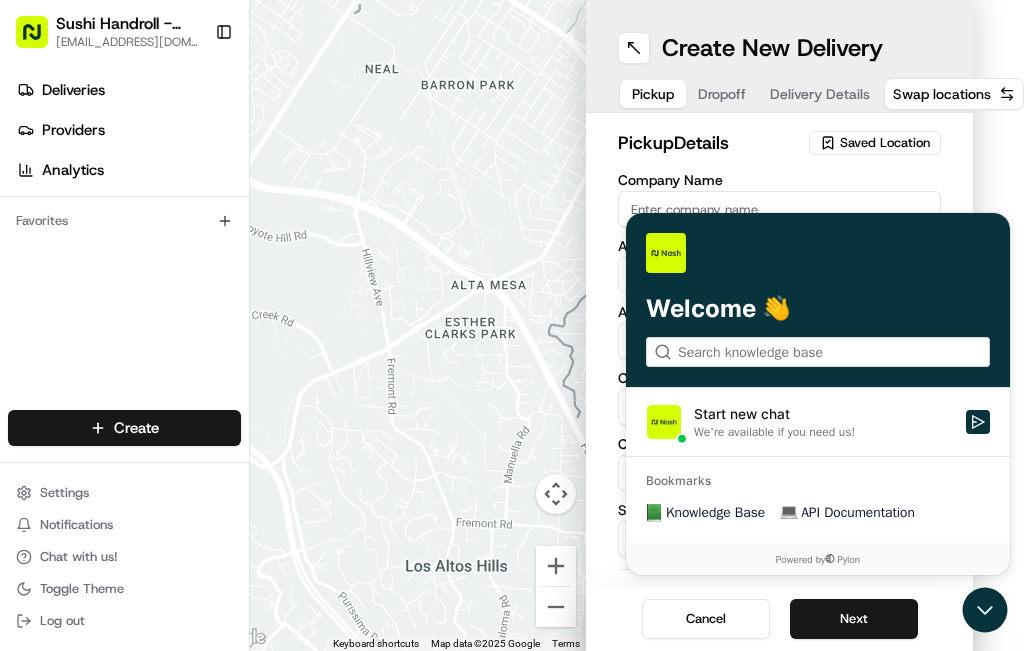 click on "Start new chat" at bounding box center (824, 414) 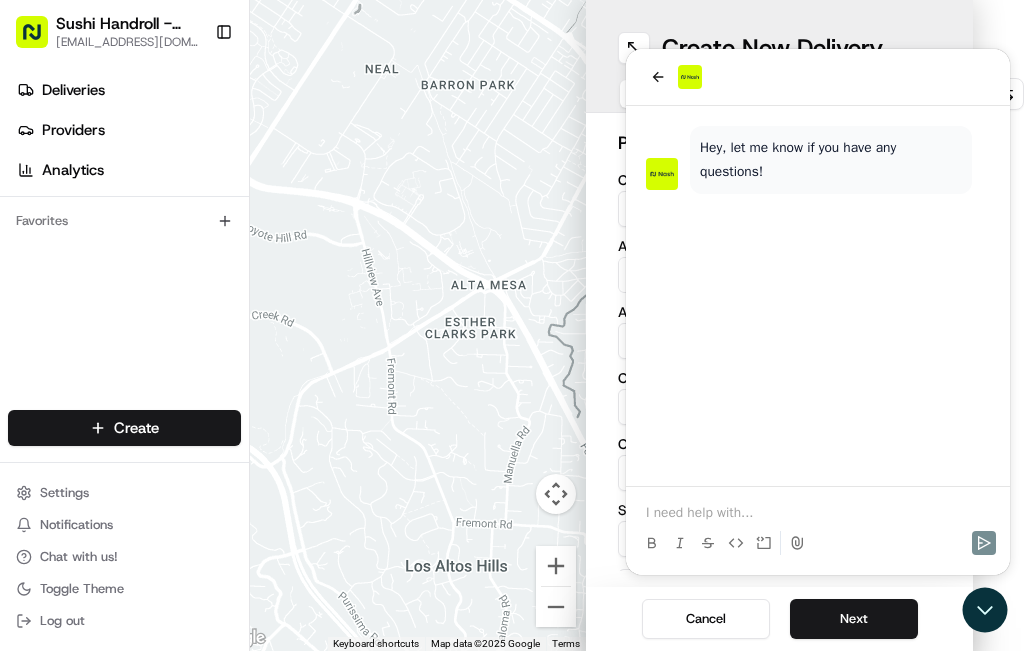 type 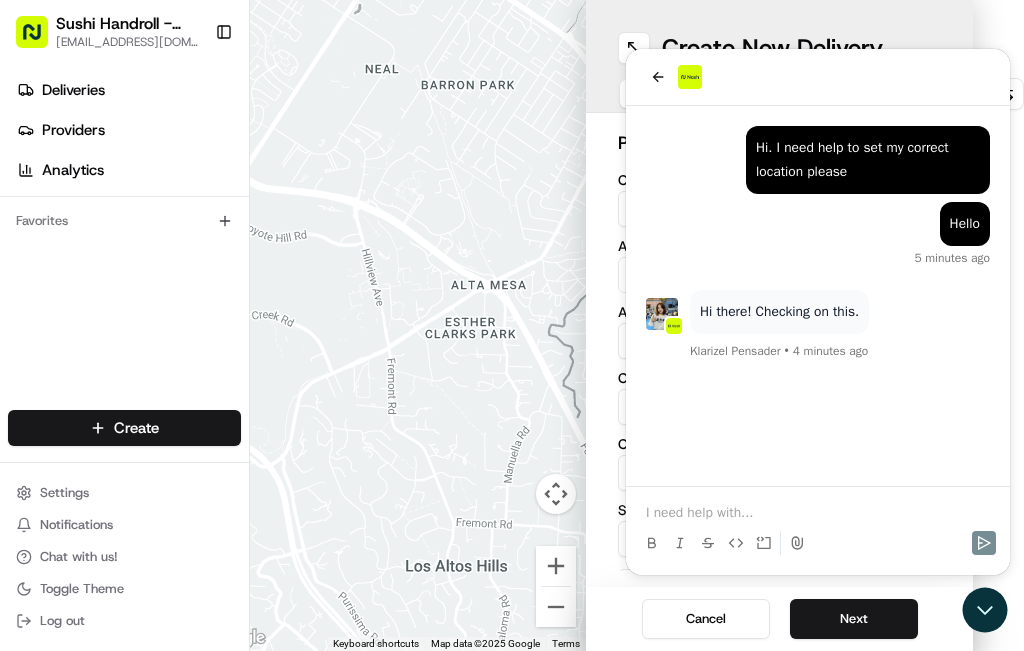 click on "Deliveries Providers Analytics Favorites" at bounding box center (124, 245) 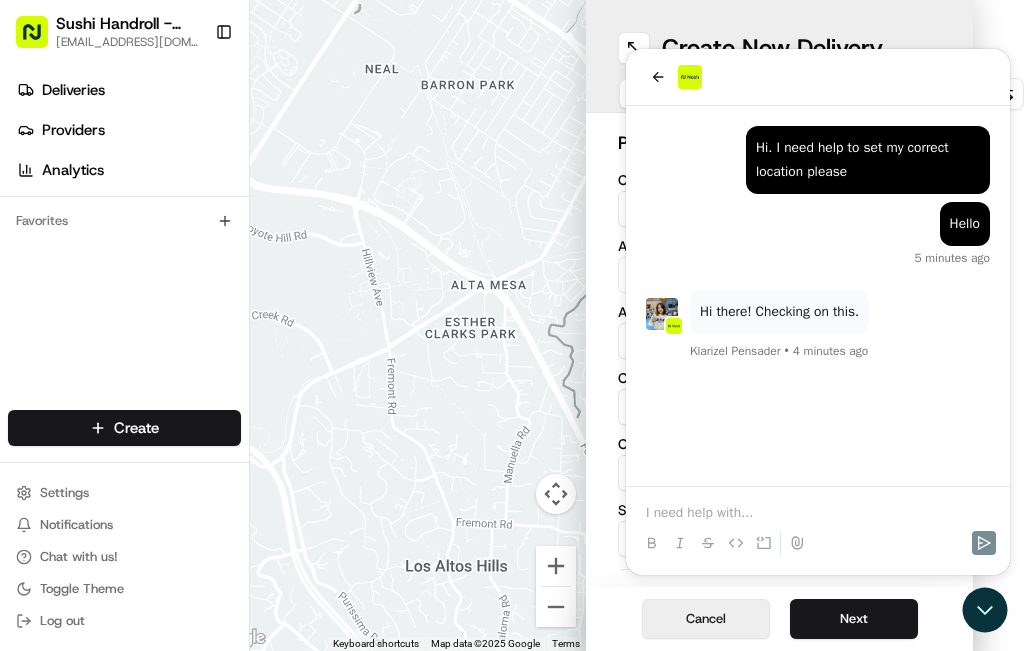 click on "Cancel" at bounding box center [706, 619] 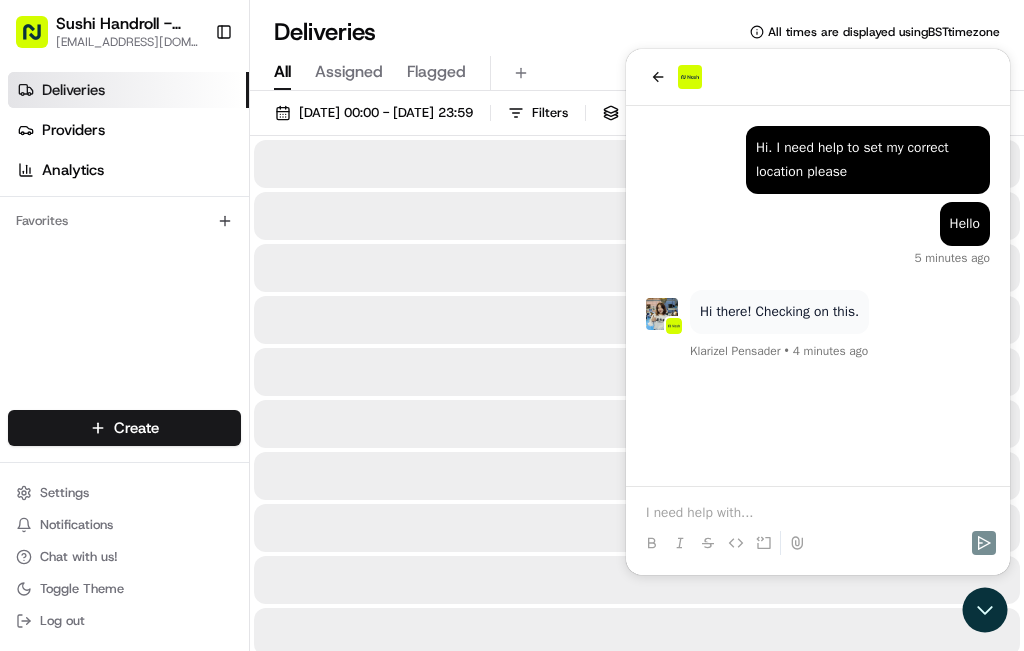 scroll, scrollTop: 0, scrollLeft: 0, axis: both 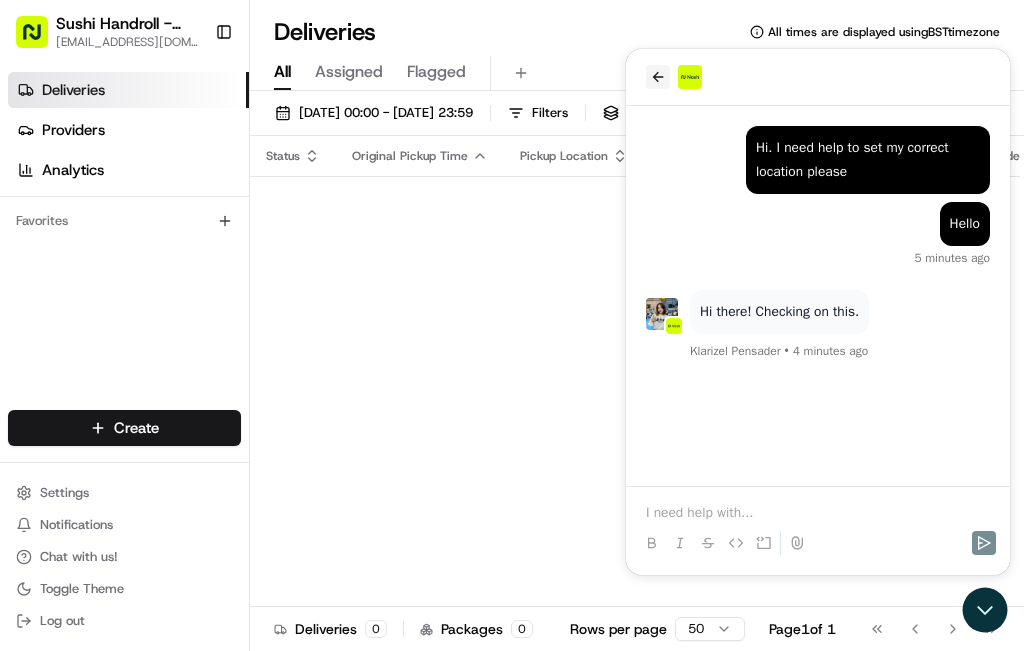 click 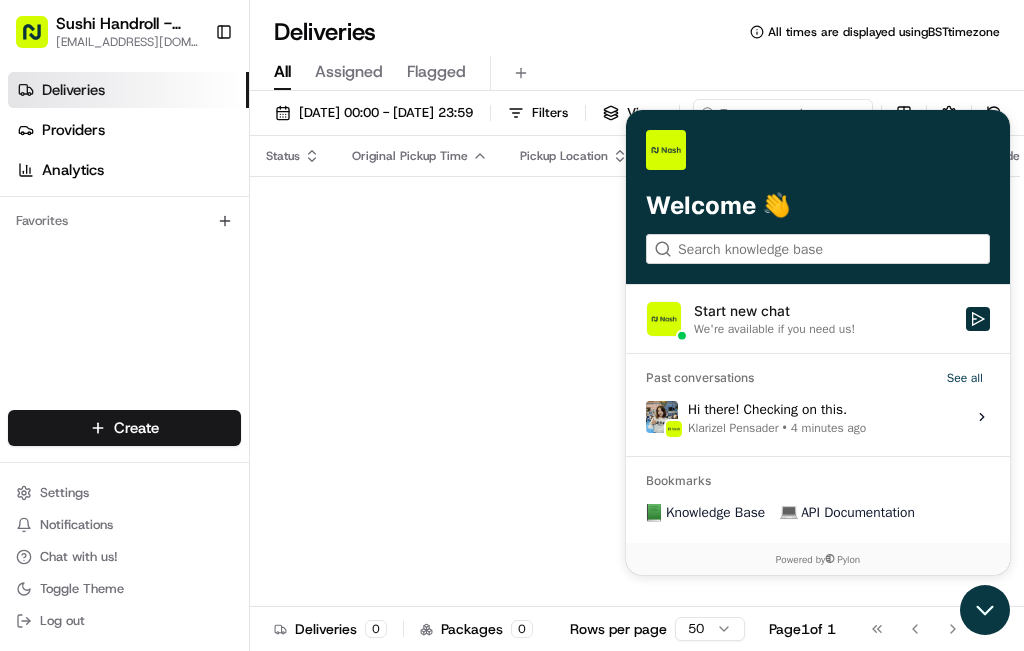 click 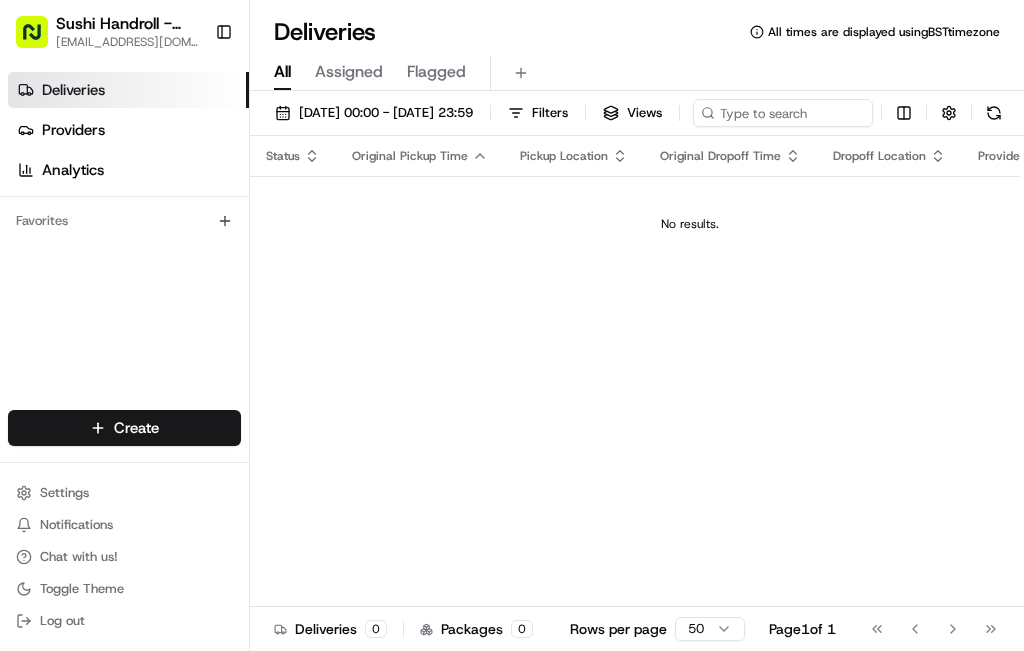 click on "Sushi Handroll - Barkingside barkingside@sushihandroll.co.uk Toggle Sidebar Deliveries Providers Analytics Favorites Main Menu Members & Organization Organization Users Roles Preferences Customization Tracking Orchestration Automations Locations Pickup Locations Dropoff Locations Billing Billing Refund Requests Integrations Notification Triggers Webhooks API Keys Request Logs Create Settings Notifications Chat with us! Toggle Theme Log out Deliveries All times are displayed using  BST  timezone All Assigned Flagged 15/07/2025 00:00 - 15/07/2025 23:59 Filters Views Status Original Pickup Time Pickup Location Original Dropoff Time Dropoff Location Provider Action No results. Deliveries 0 Packages 0 Rows per page 50 Page  1  of   1 Go to first page Go to previous page Go to next page Go to last page" at bounding box center (512, 325) 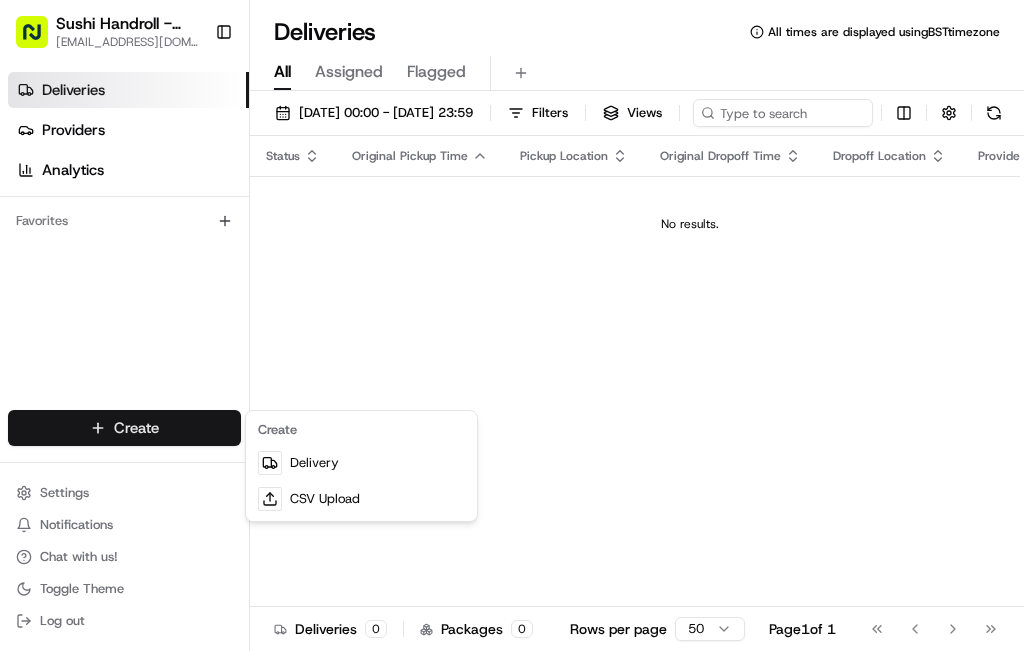 click on "Sushi Handroll - Barkingside barkingside@sushihandroll.co.uk Toggle Sidebar Deliveries Providers Analytics Favorites Main Menu Members & Organization Organization Users Roles Preferences Customization Tracking Orchestration Automations Locations Pickup Locations Dropoff Locations Billing Billing Refund Requests Integrations Notification Triggers Webhooks API Keys Request Logs Create Settings Notifications Chat with us! Toggle Theme Log out Deliveries All times are displayed using  BST  timezone All Assigned Flagged 15/07/2025 00:00 - 15/07/2025 23:59 Filters Views Status Original Pickup Time Pickup Location Original Dropoff Time Dropoff Location Provider Action No results. Deliveries 0 Packages 0 Rows per page 50 Page  1  of   1 Go to first page Go to previous page Go to next page Go to last page
Create Delivery CSV Upload" at bounding box center (512, 325) 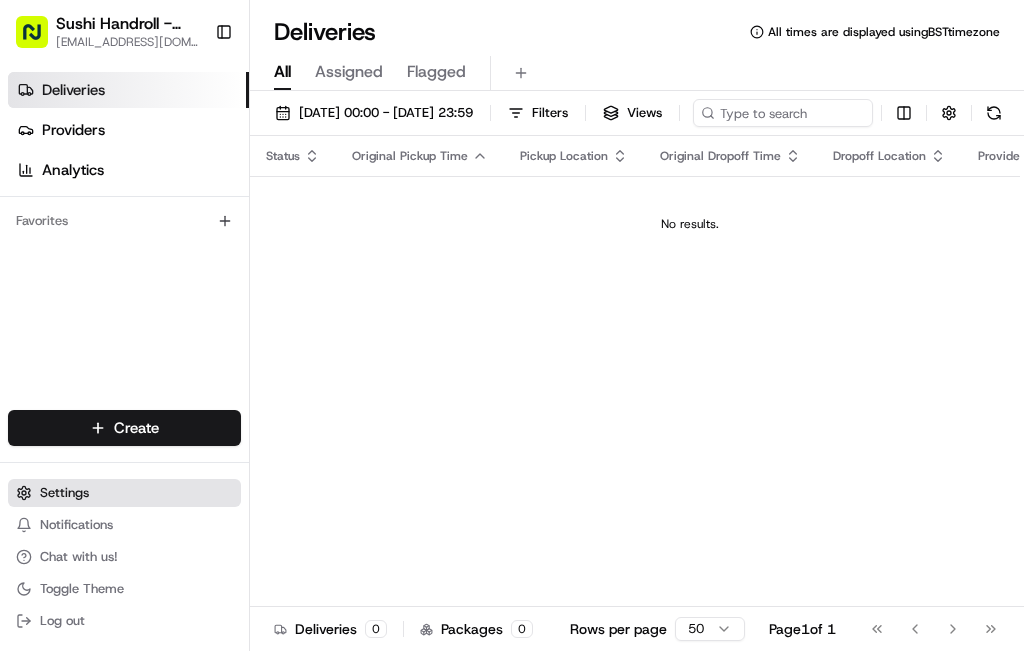 click on "Settings" at bounding box center (64, 493) 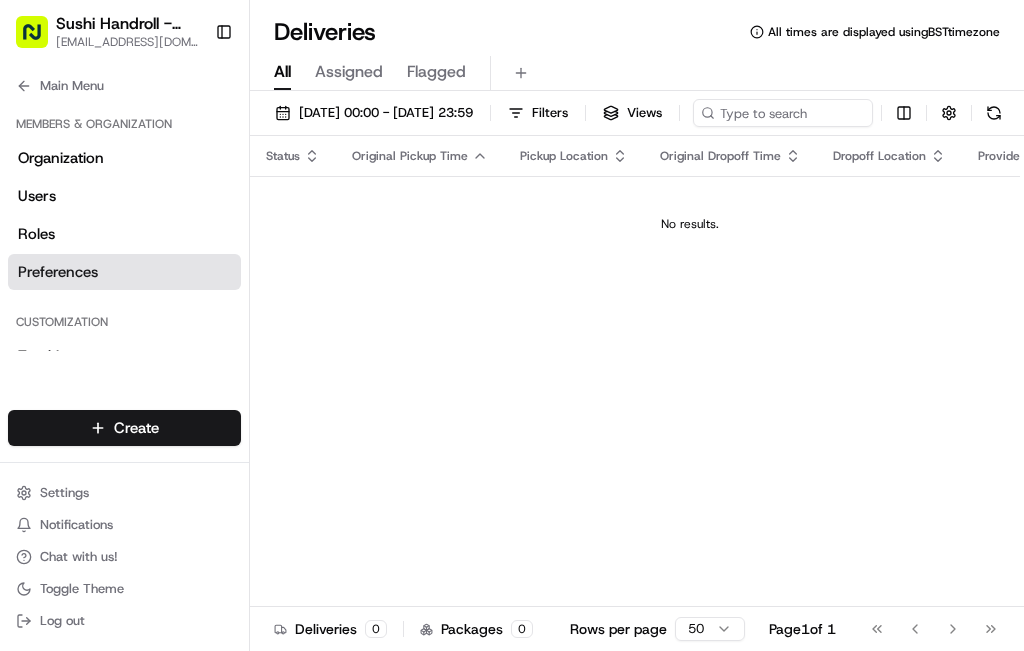 click on "Preferences" at bounding box center [124, 272] 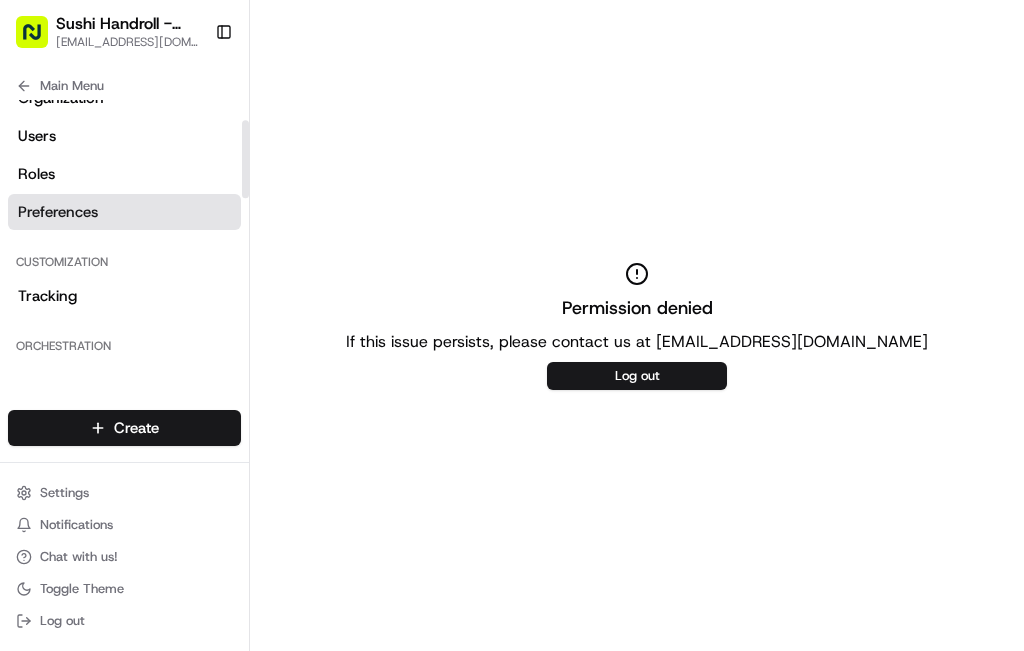 scroll, scrollTop: 85, scrollLeft: 0, axis: vertical 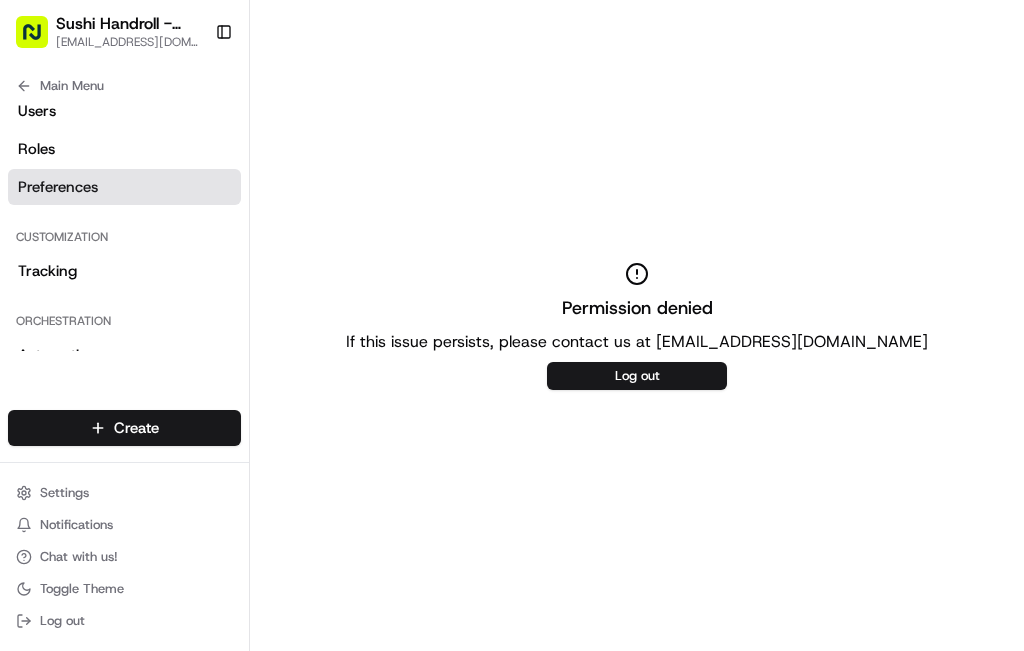 click on "Preferences" at bounding box center (58, 187) 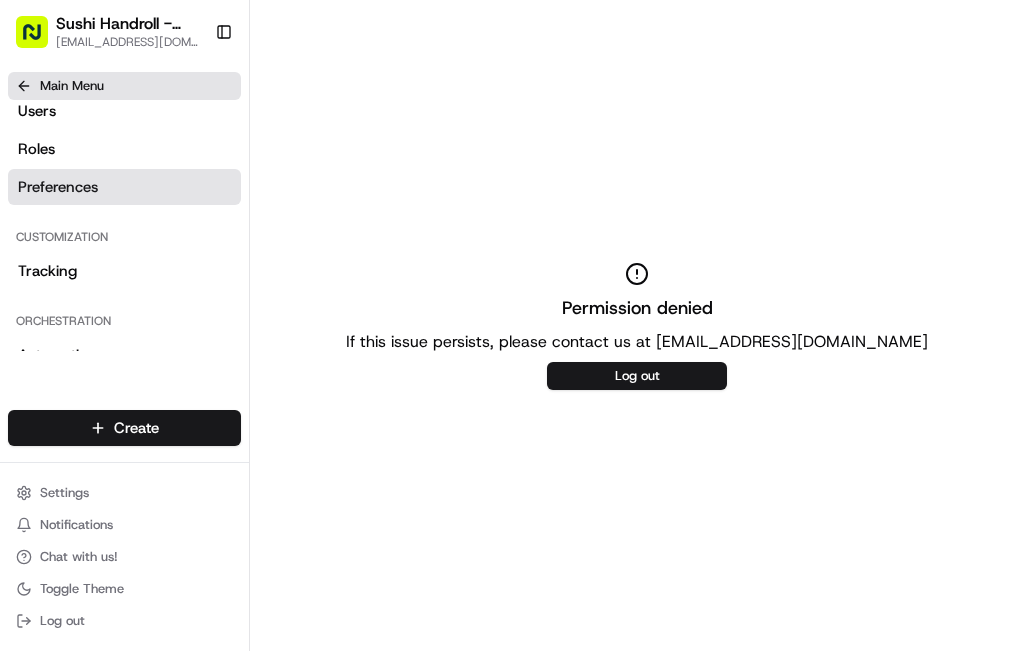 click on "Main Menu" at bounding box center (72, 86) 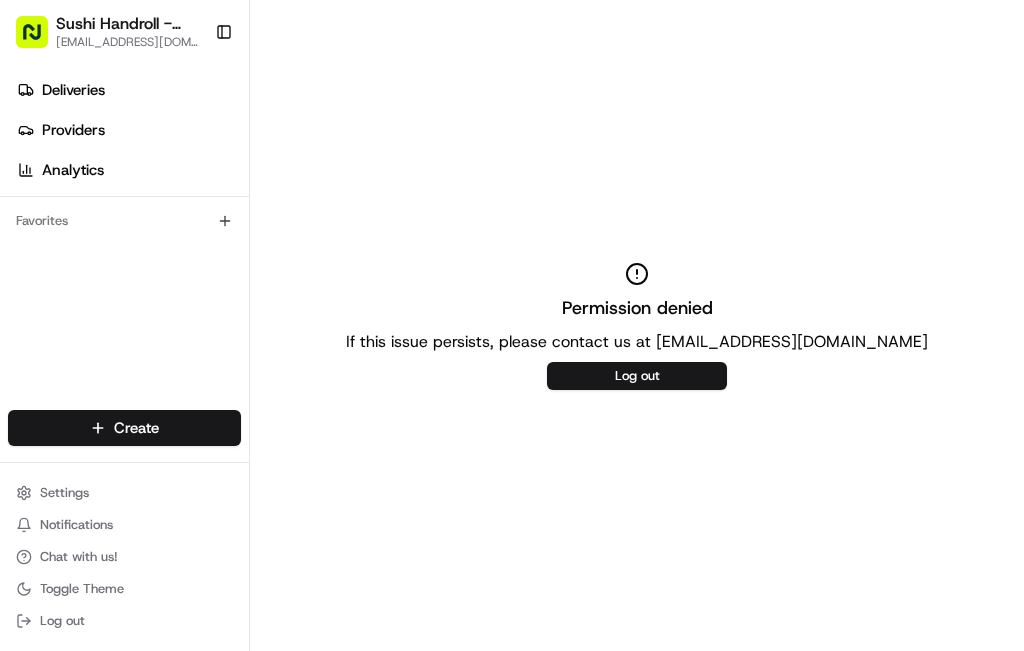 click on "Sushi Handroll - Barkingside barkingside@sushihandroll.co.uk Toggle Sidebar Deliveries Providers Analytics Favorites Main Menu Members & Organization Organization Users Roles Preferences Customization Tracking Orchestration Automations Locations Pickup Locations Dropoff Locations Billing Billing Refund Requests Integrations Notification Triggers Webhooks API Keys Request Logs Create Settings Notifications Chat with us! Toggle Theme Log out Permission denied If this issue persists, please contact us at support@usenash.com Log out" at bounding box center (512, 325) 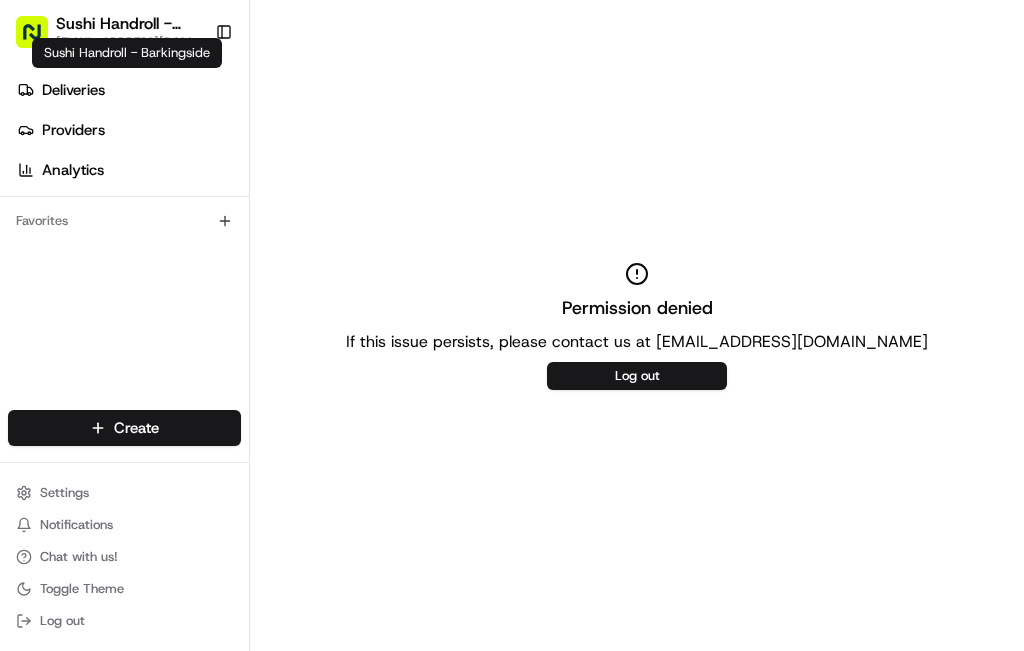 click on "Deliveries Providers Analytics Favorites" at bounding box center (124, 245) 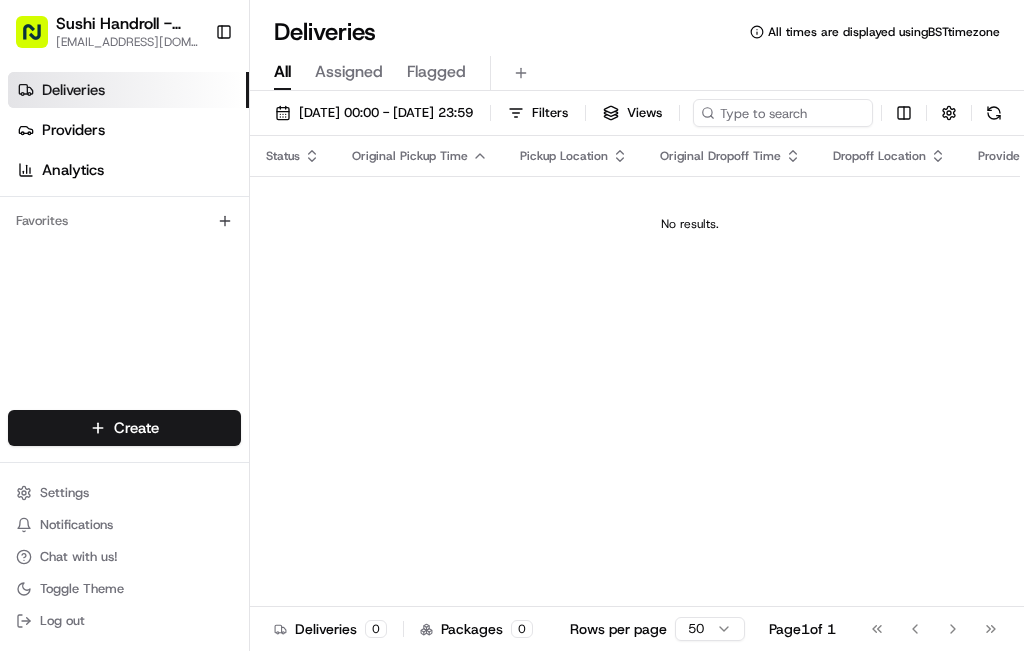 click on "Create" at bounding box center (124, 428) 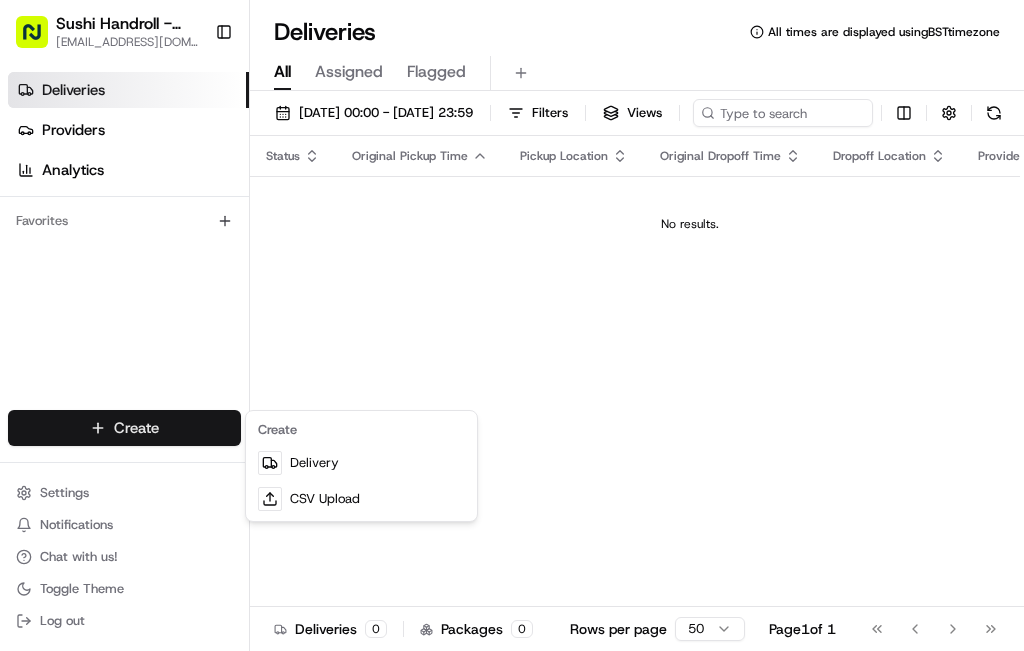 click on "Sushi Handroll - Barkingside barkingside@sushihandroll.co.uk Toggle Sidebar Deliveries Providers Analytics Favorites Main Menu Members & Organization Organization Users Roles Preferences Customization Tracking Orchestration Automations Locations Pickup Locations Dropoff Locations Billing Billing Refund Requests Integrations Notification Triggers Webhooks API Keys Request Logs Create Settings Notifications Chat with us! Toggle Theme Log out Deliveries All times are displayed using  BST  timezone All Assigned Flagged 15/07/2025 00:00 - 15/07/2025 23:59 Filters Views Status Original Pickup Time Pickup Location Original Dropoff Time Dropoff Location Provider Action No results. Deliveries 0 Packages 0 Rows per page 50 Page  1  of   1 Go to first page Go to previous page Go to next page Go to last page
Create Delivery CSV Upload" at bounding box center [512, 325] 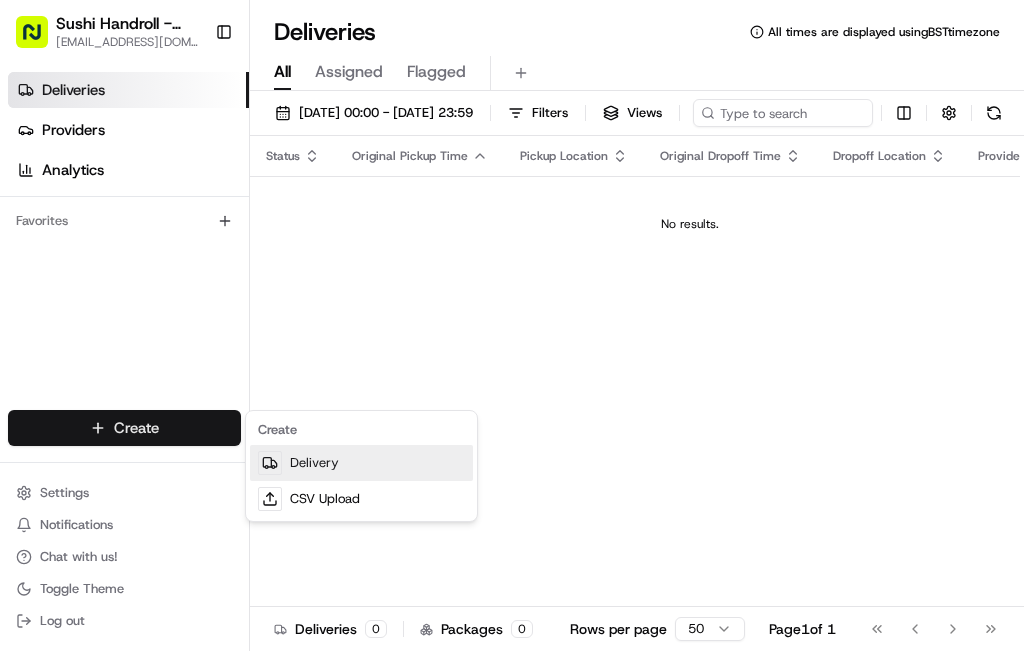 click on "Delivery" at bounding box center (361, 463) 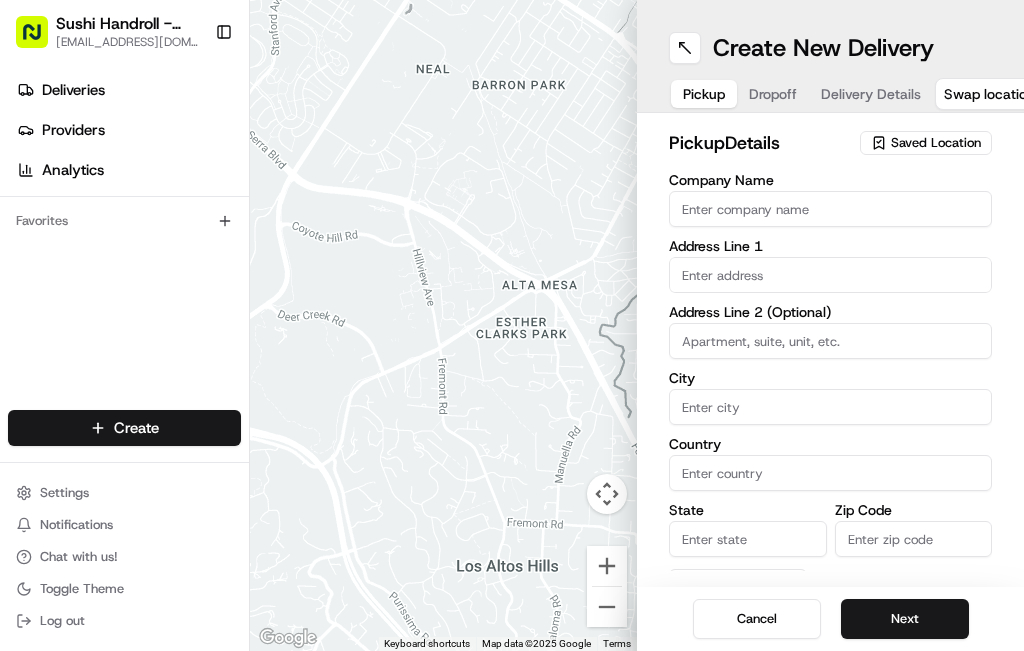 click on "Saved Location" at bounding box center [936, 143] 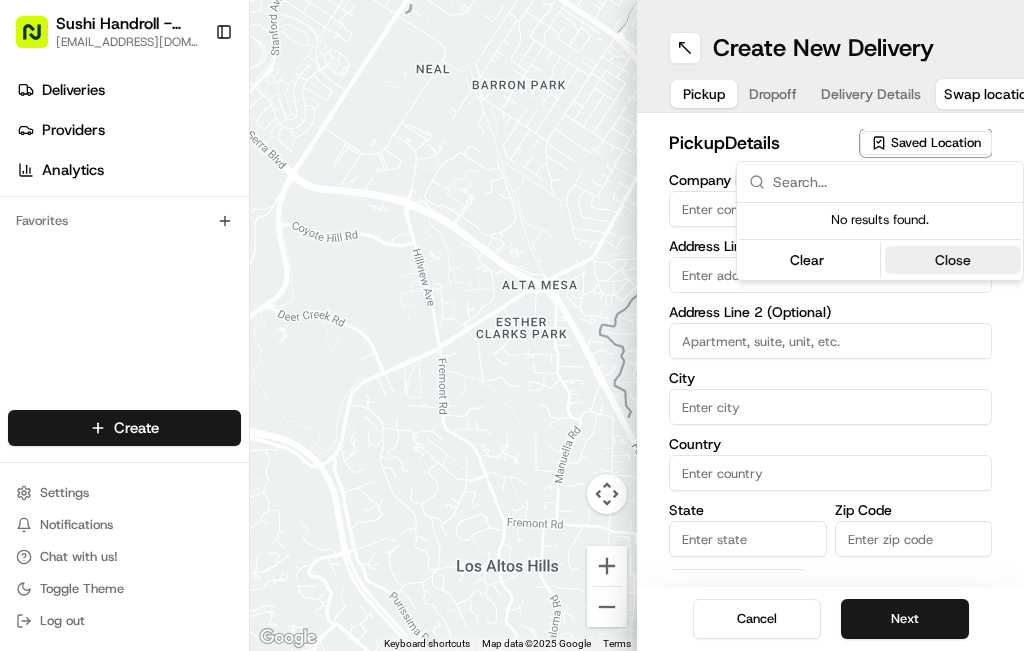 click on "Close" at bounding box center (953, 260) 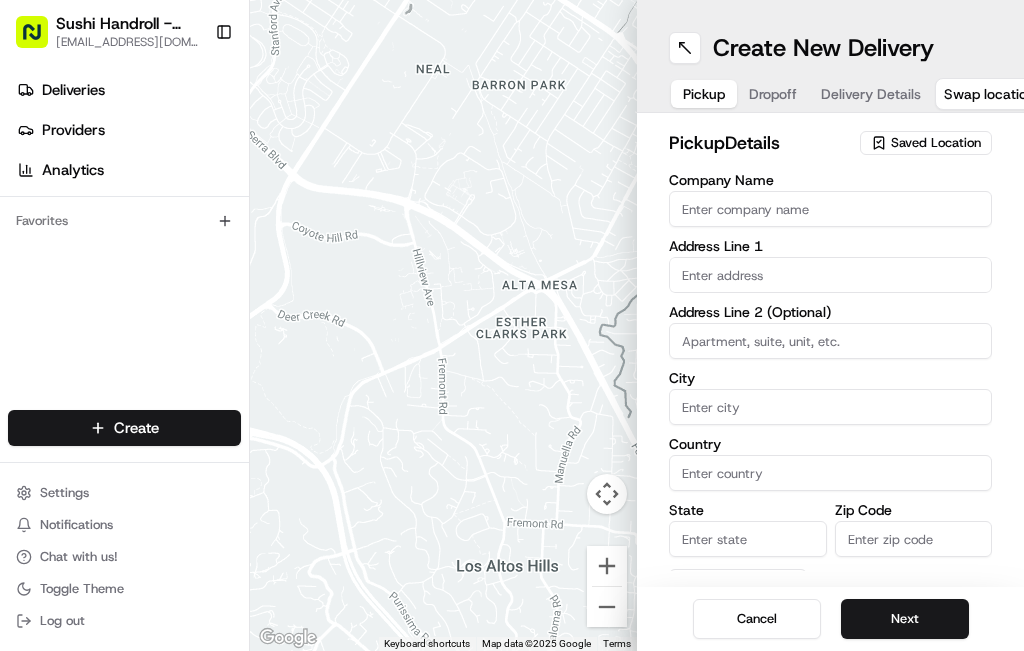 scroll, scrollTop: 0, scrollLeft: 0, axis: both 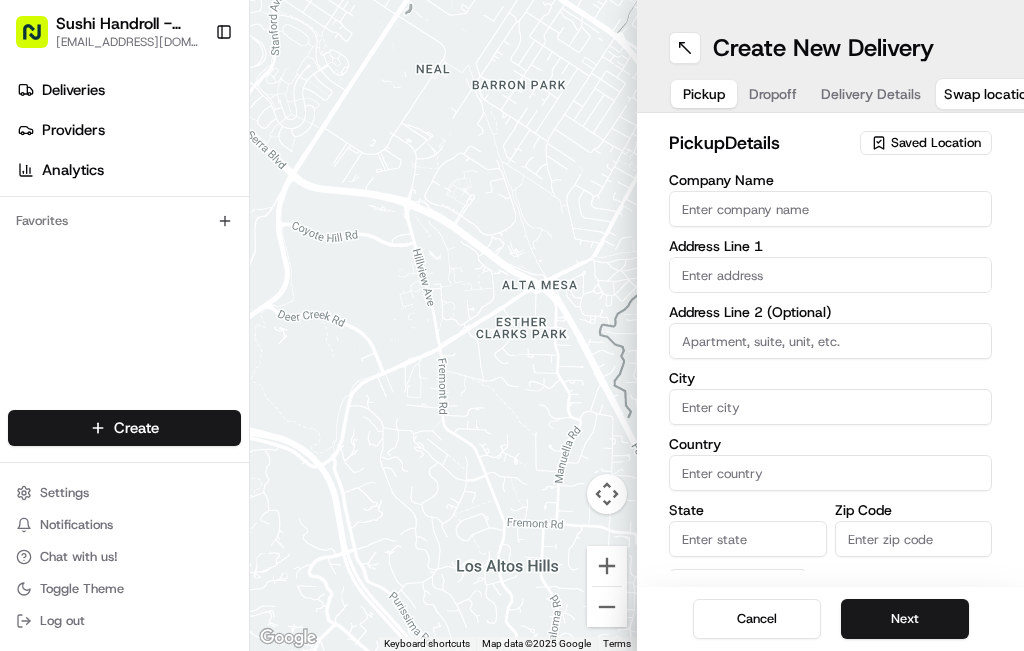 click on "Saved Location" at bounding box center (936, 143) 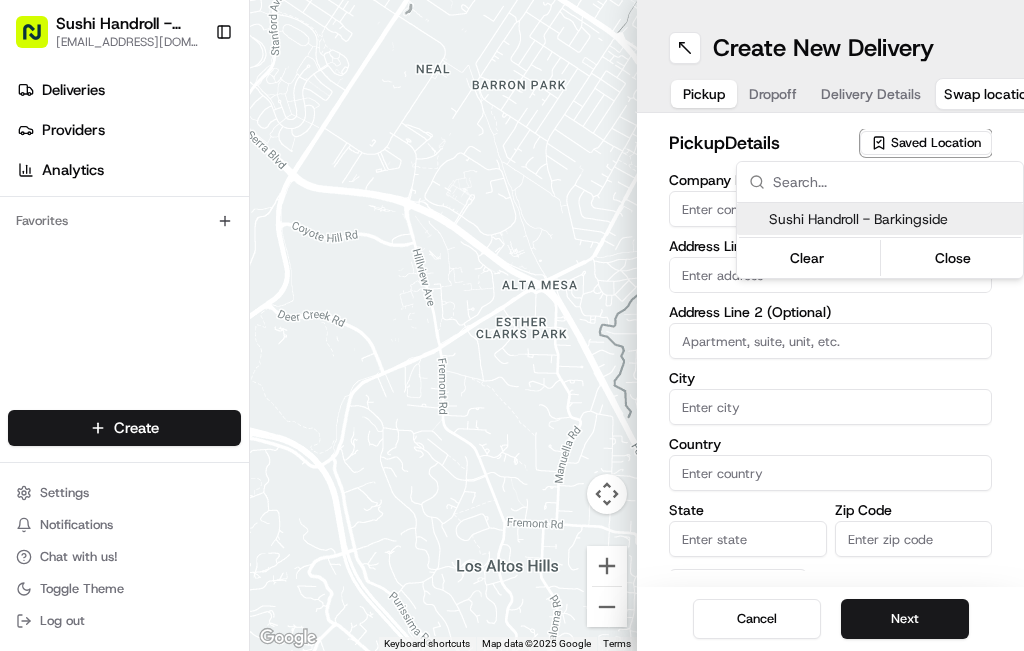 click on "Sushi Handroll - Barkingside" at bounding box center (892, 219) 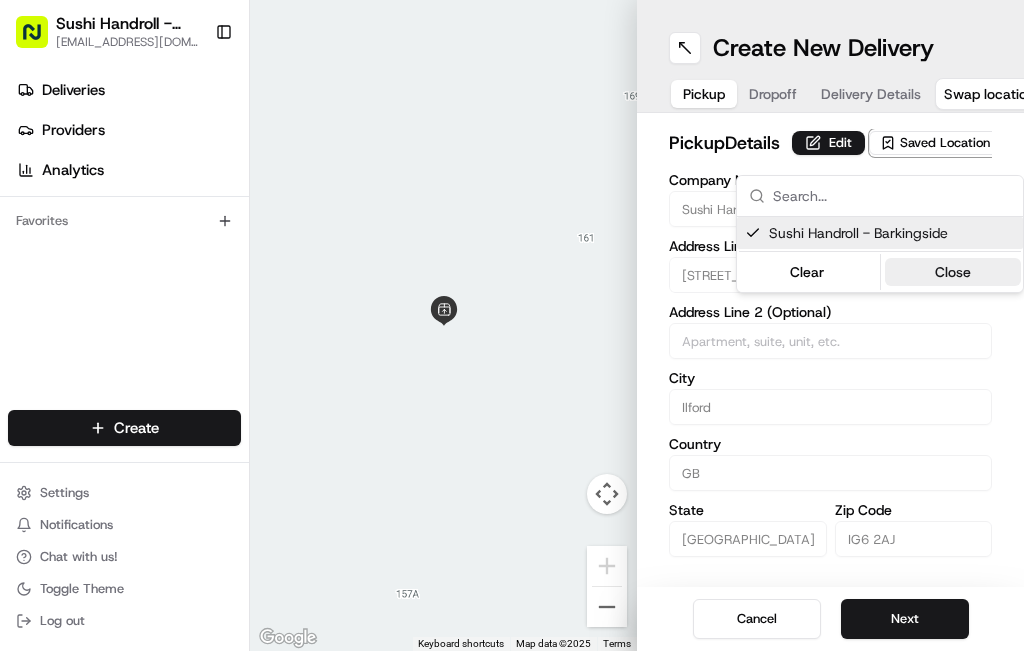 click on "Close" at bounding box center [953, 272] 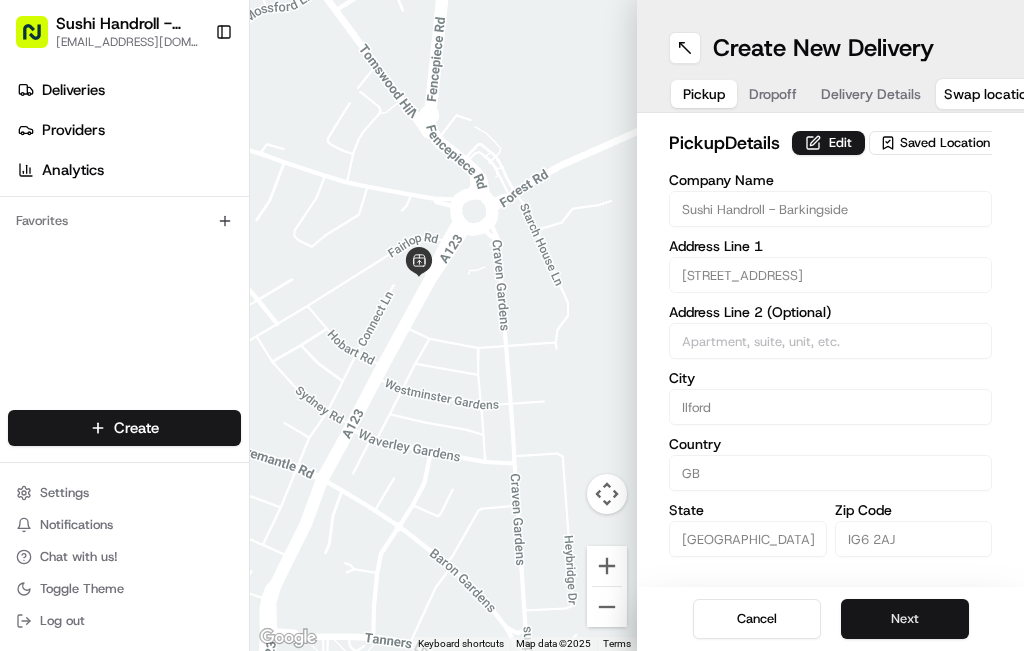 click on "Next" at bounding box center (905, 619) 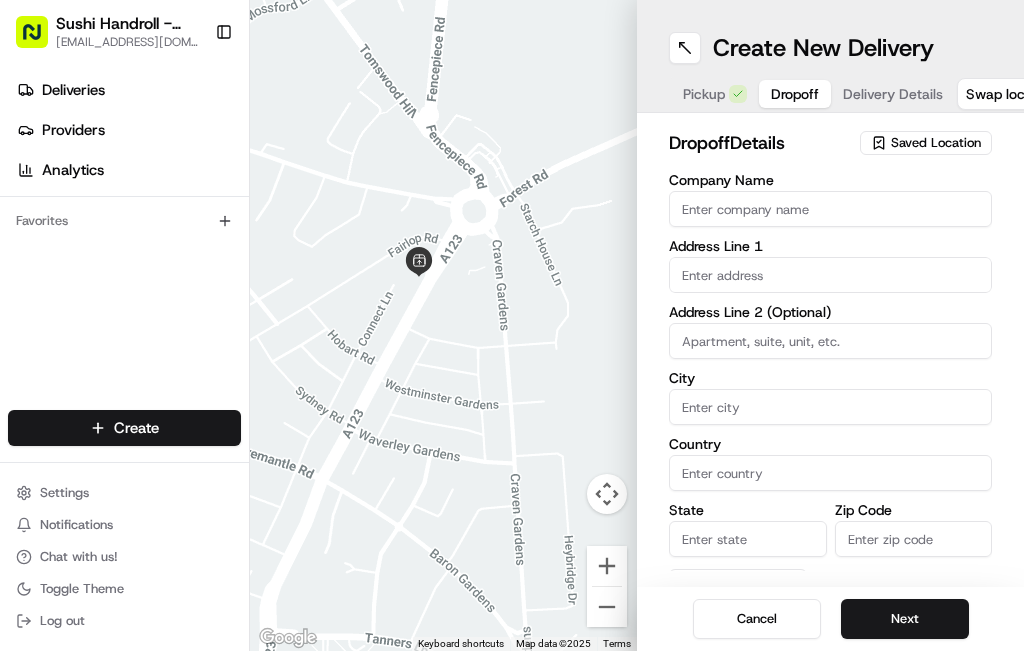 click on "Pickup" at bounding box center (704, 94) 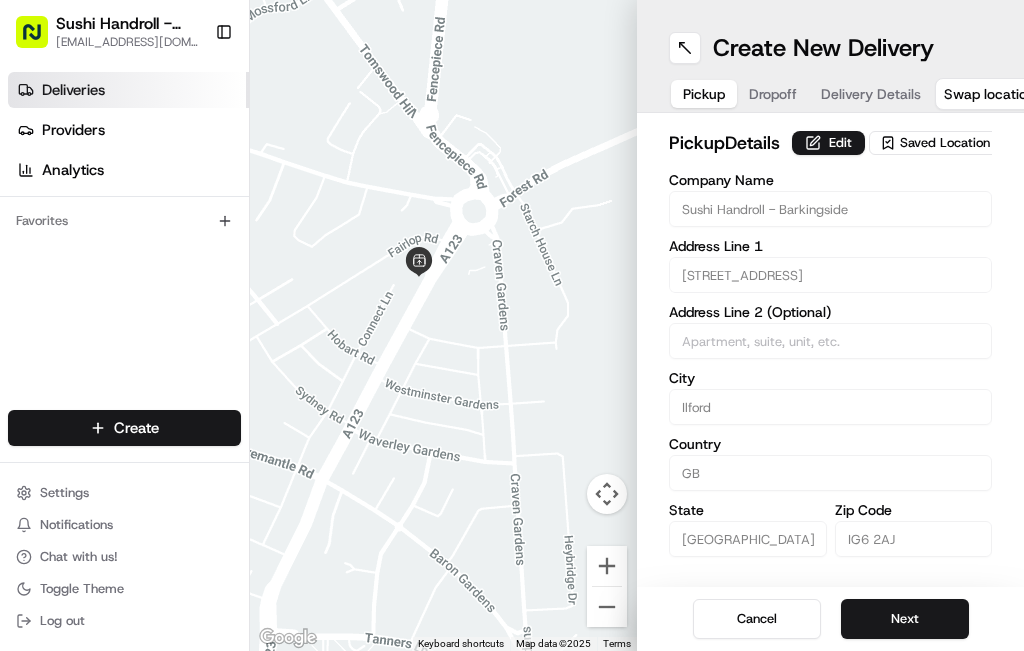 click on "Deliveries" at bounding box center [73, 90] 